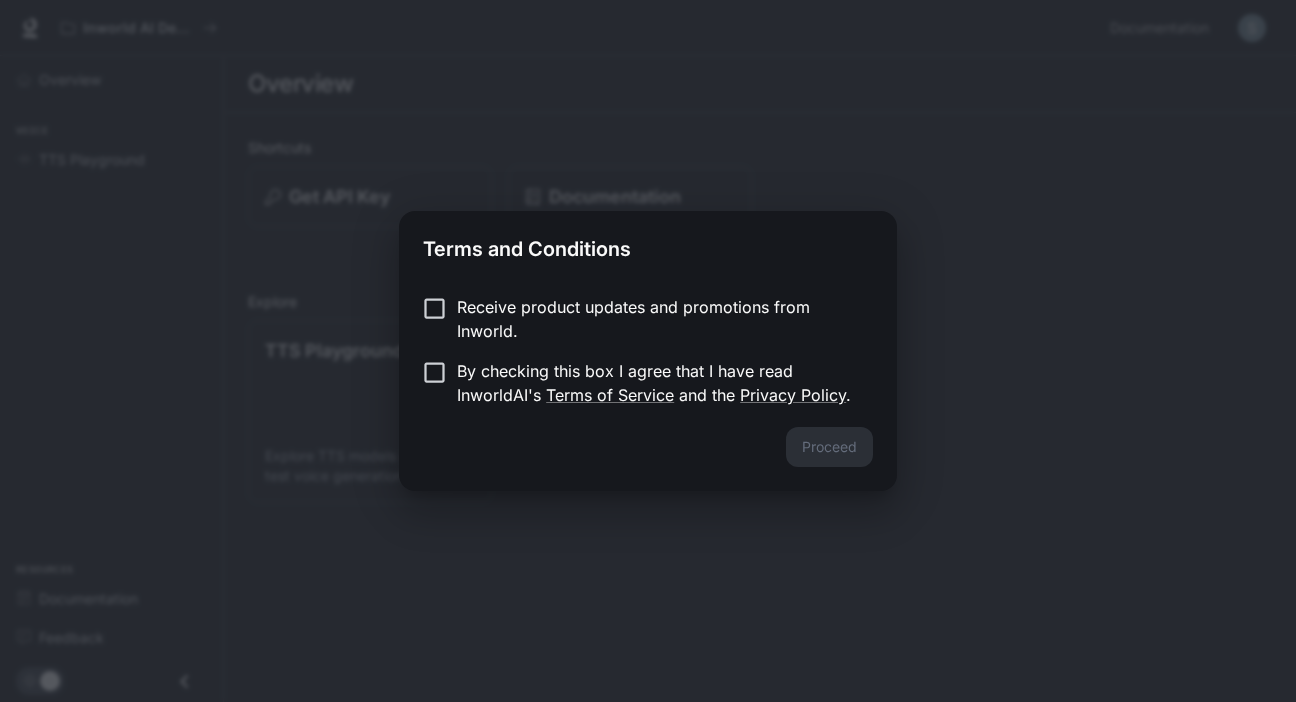 scroll, scrollTop: 0, scrollLeft: 0, axis: both 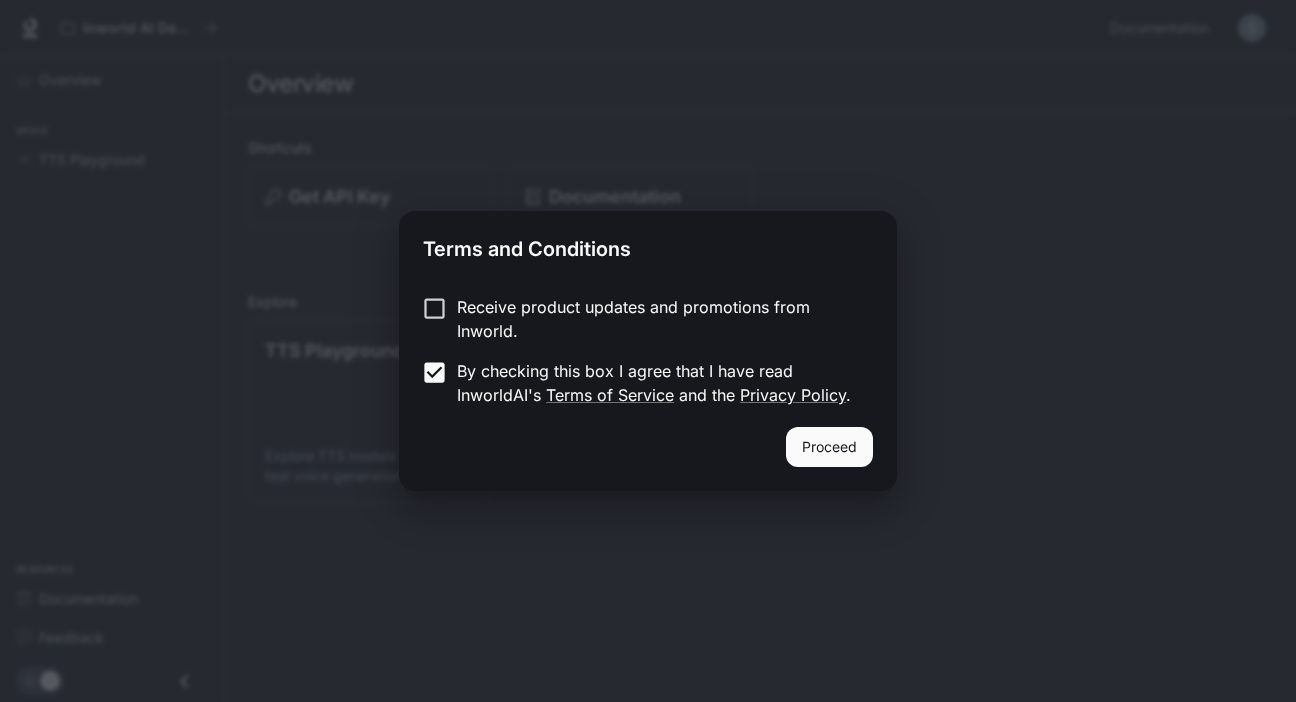 click on "Proceed" at bounding box center [829, 447] 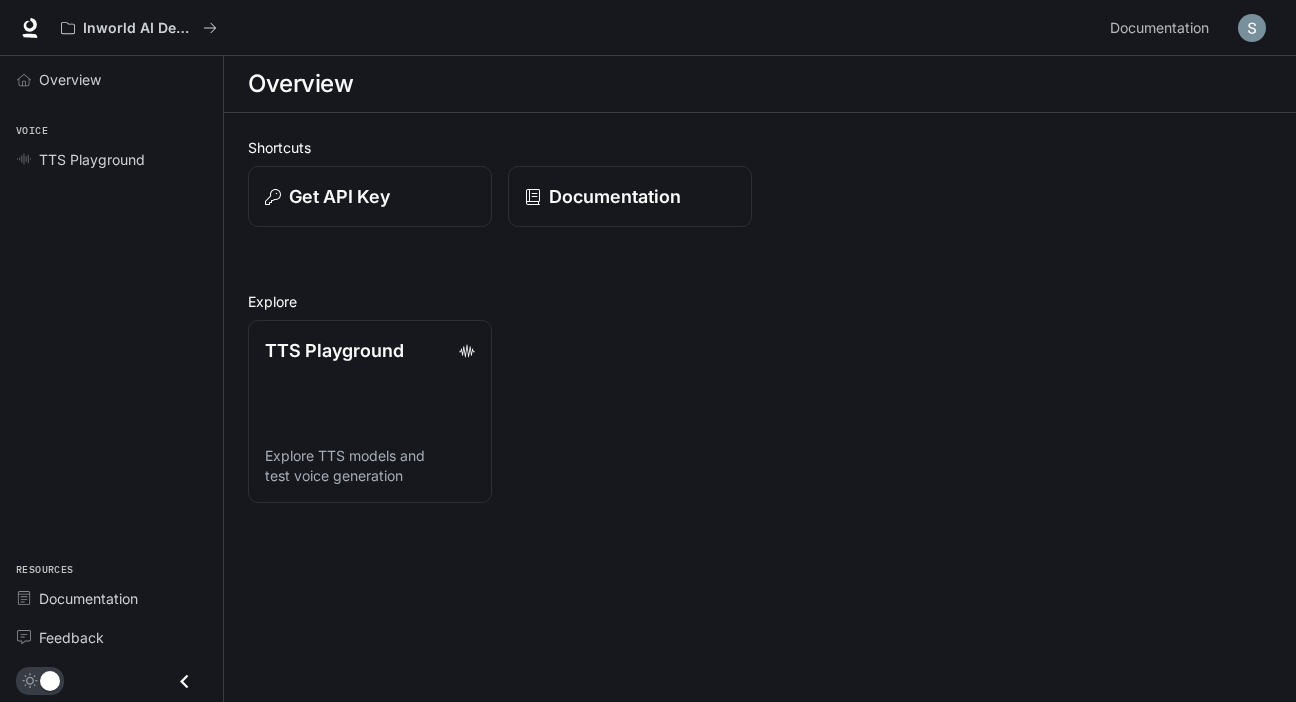 scroll, scrollTop: 0, scrollLeft: 0, axis: both 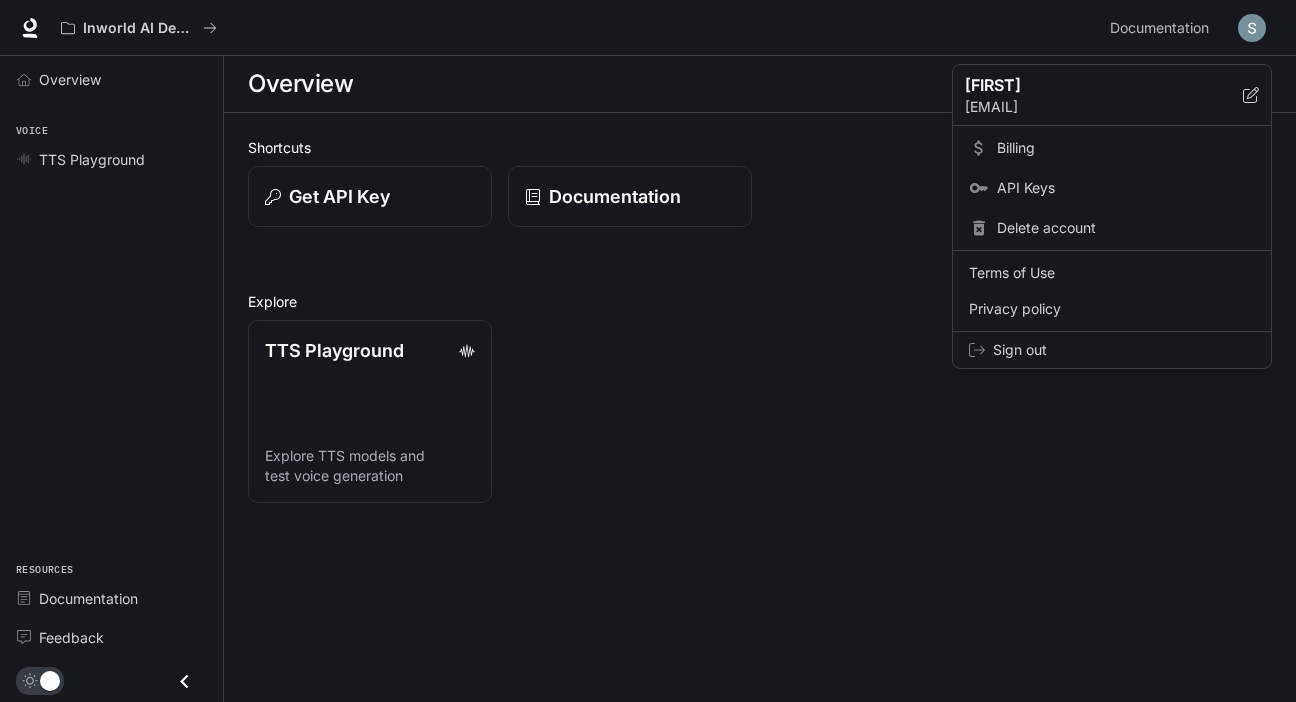 click on "Billing" at bounding box center (1126, 148) 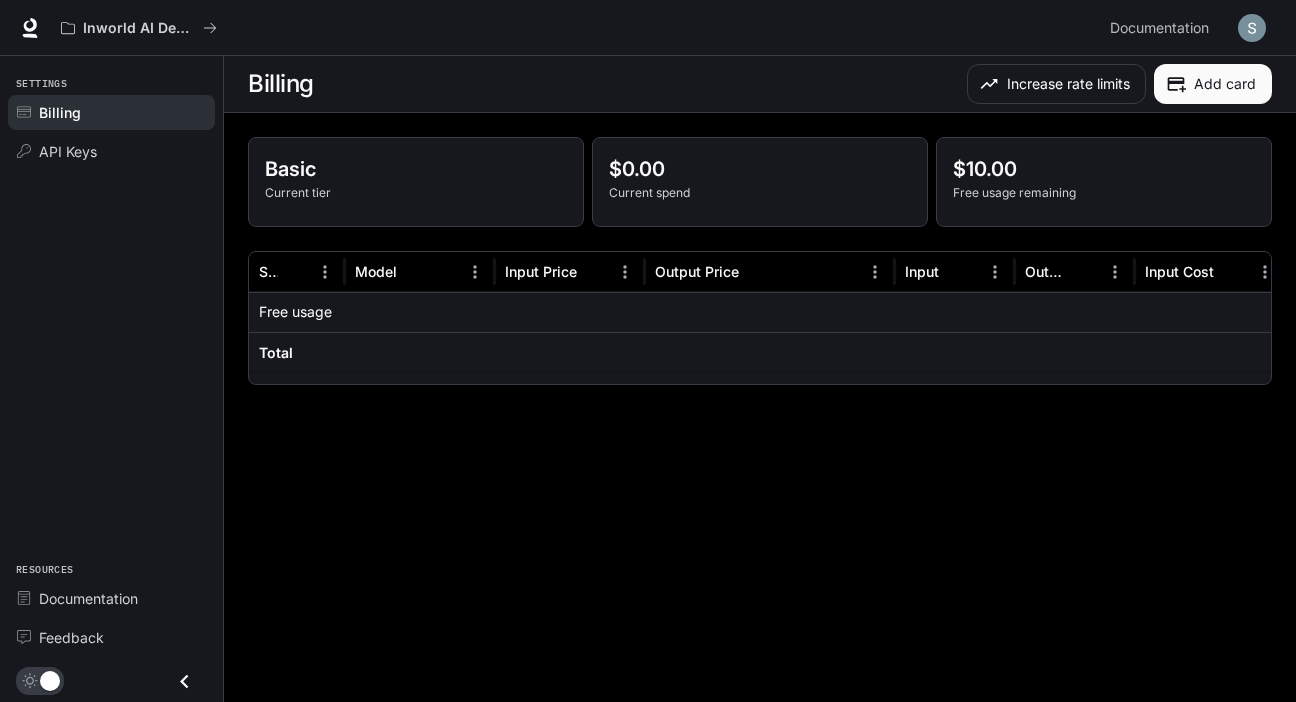 click on "Billing Increase rate limits Add card Basic Current tier $0.00 Current spend $10.00 Free usage remaining Service Model Input Price Output Price Input Output Input Cost Output Cost Free usage Total Rows per page: 100 *** 1–2 of 2" at bounding box center (760, 379) 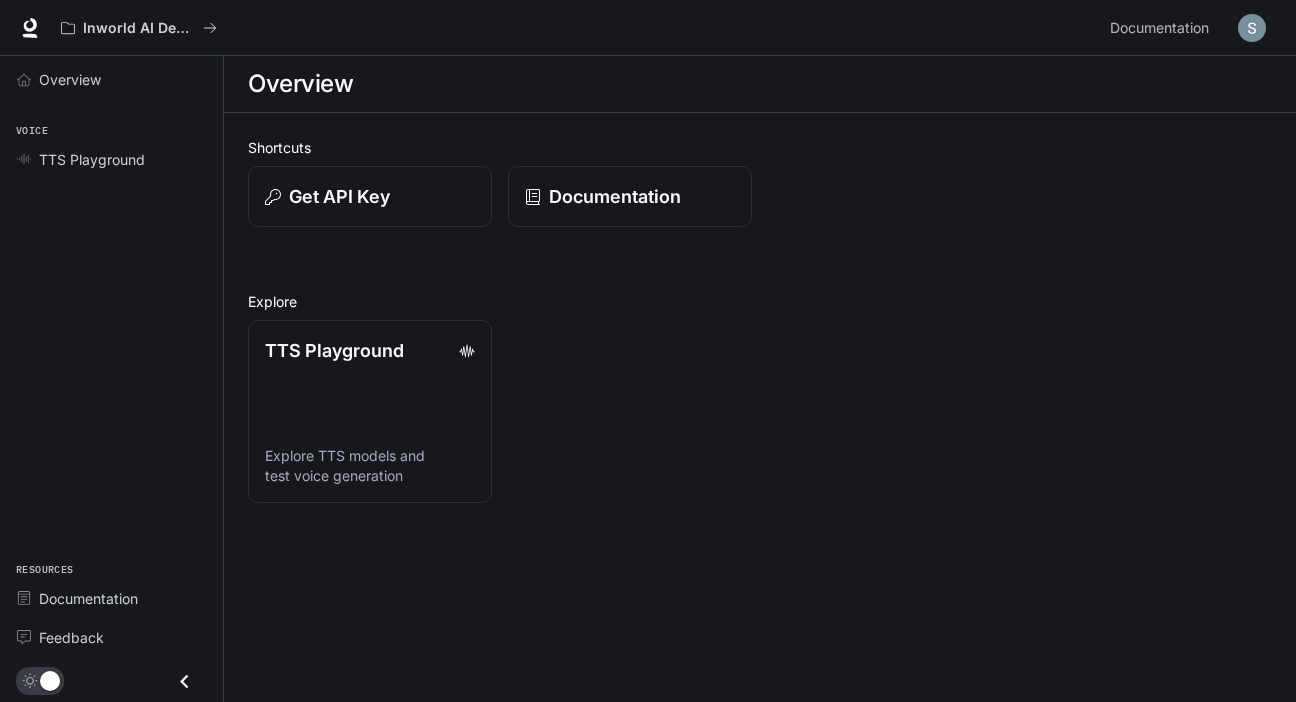 scroll, scrollTop: 0, scrollLeft: 0, axis: both 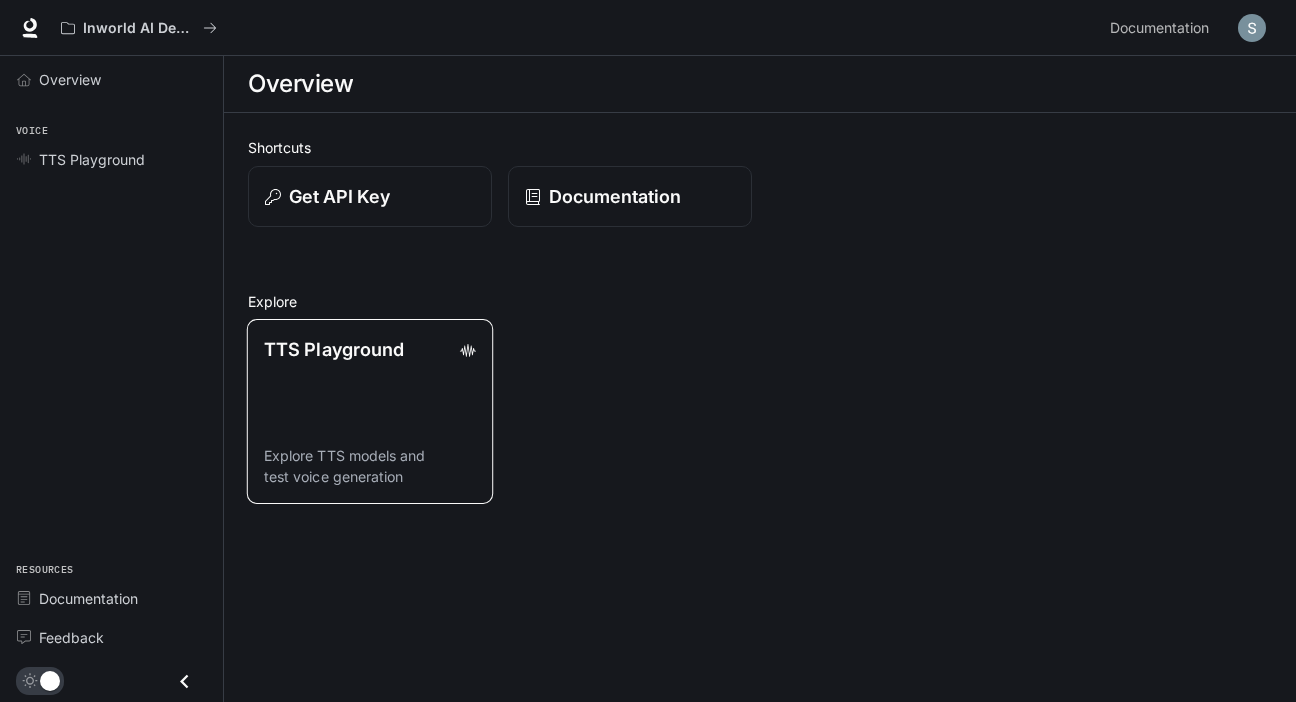 click on "TTS Playground Explore TTS models and test voice generation" at bounding box center (370, 411) 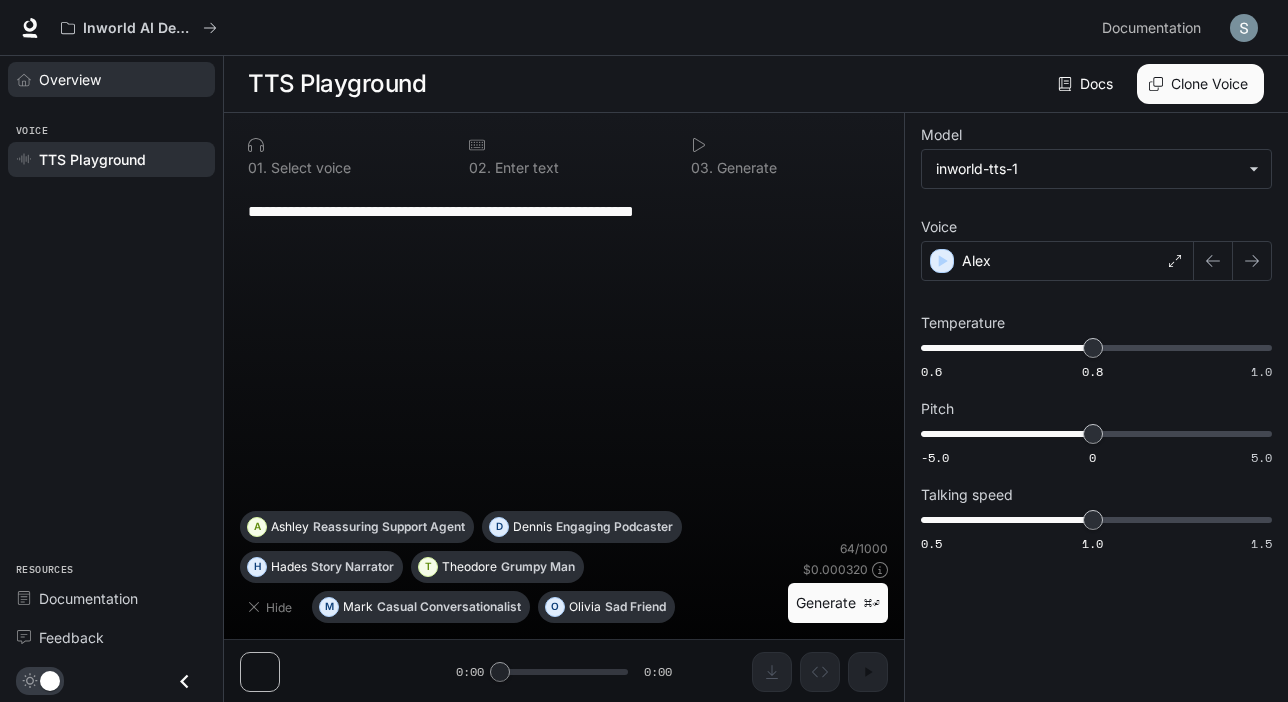 click at bounding box center (28, 80) 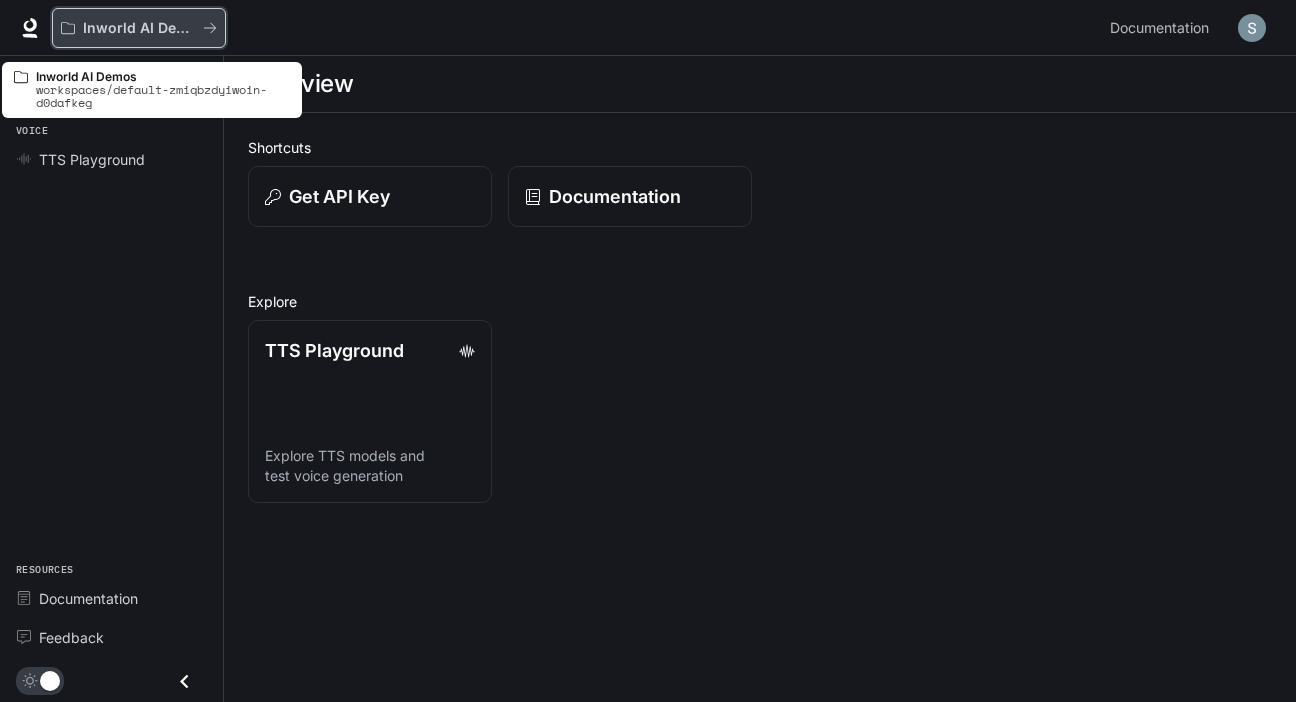click on "Inworld AI Demos" at bounding box center (139, 28) 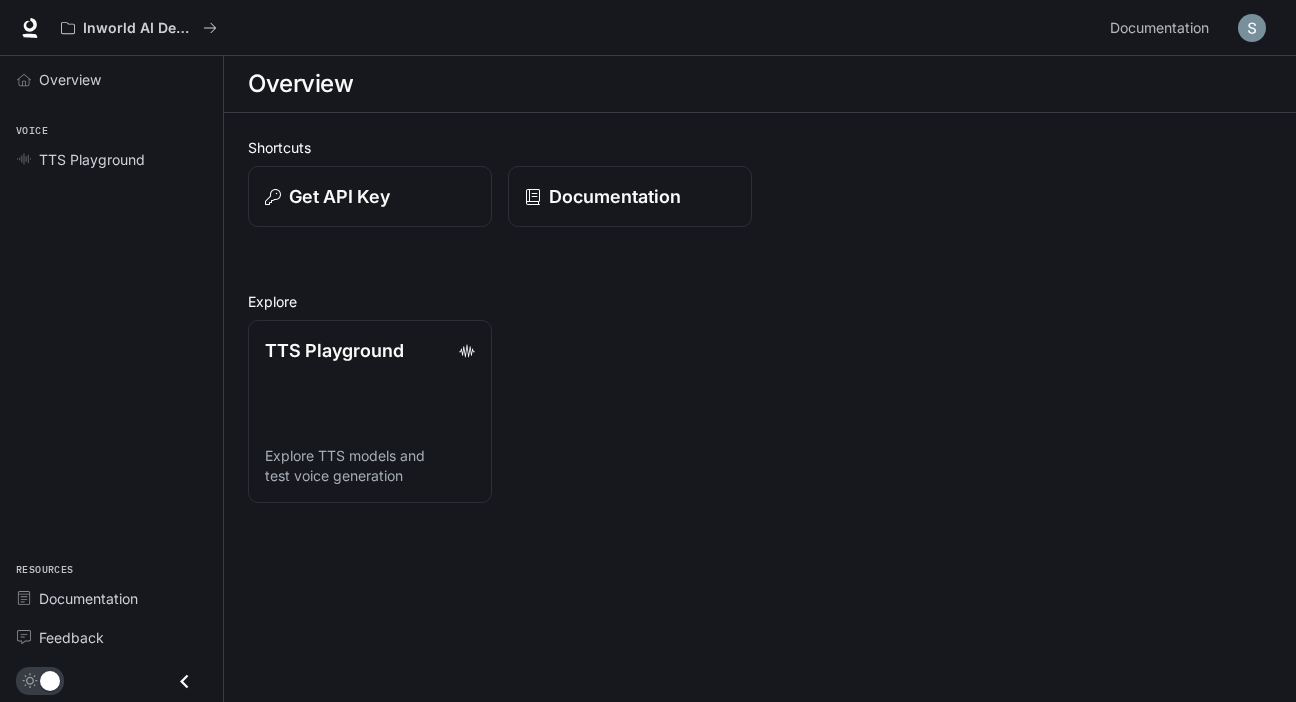 click at bounding box center (30, 28) 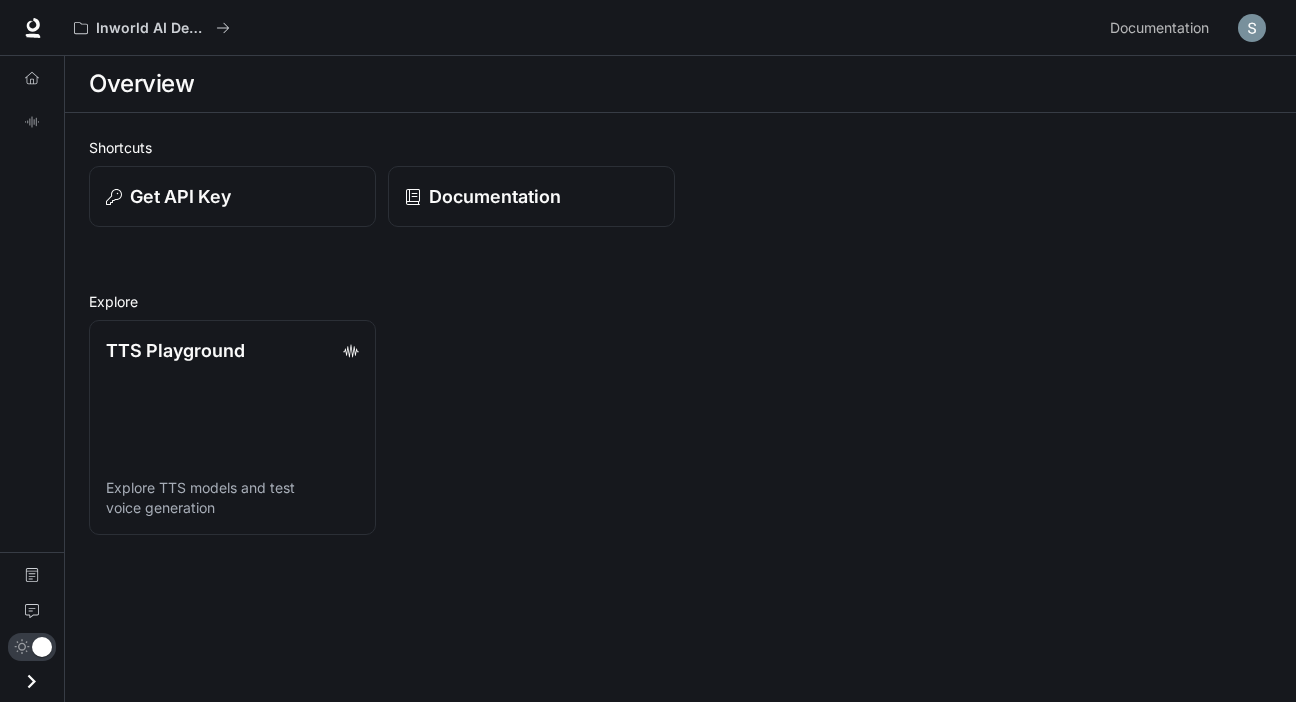 click at bounding box center [32, 681] 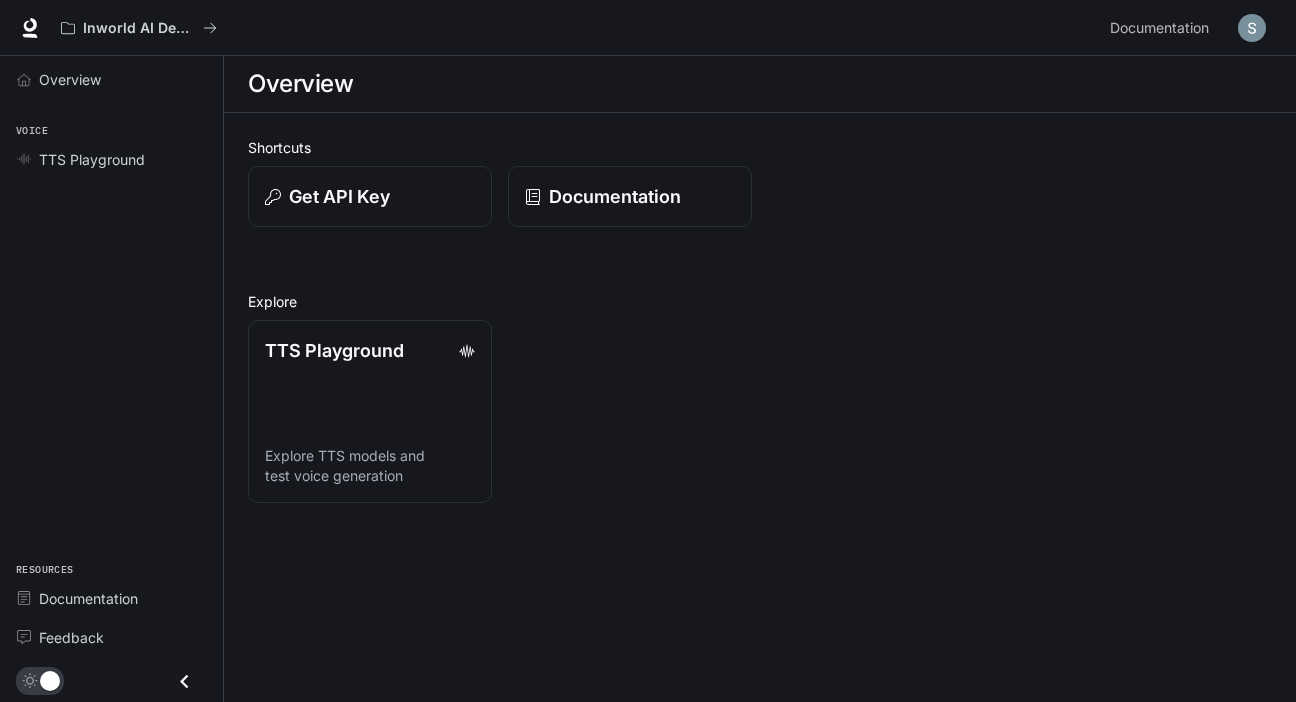 scroll, scrollTop: 0, scrollLeft: 0, axis: both 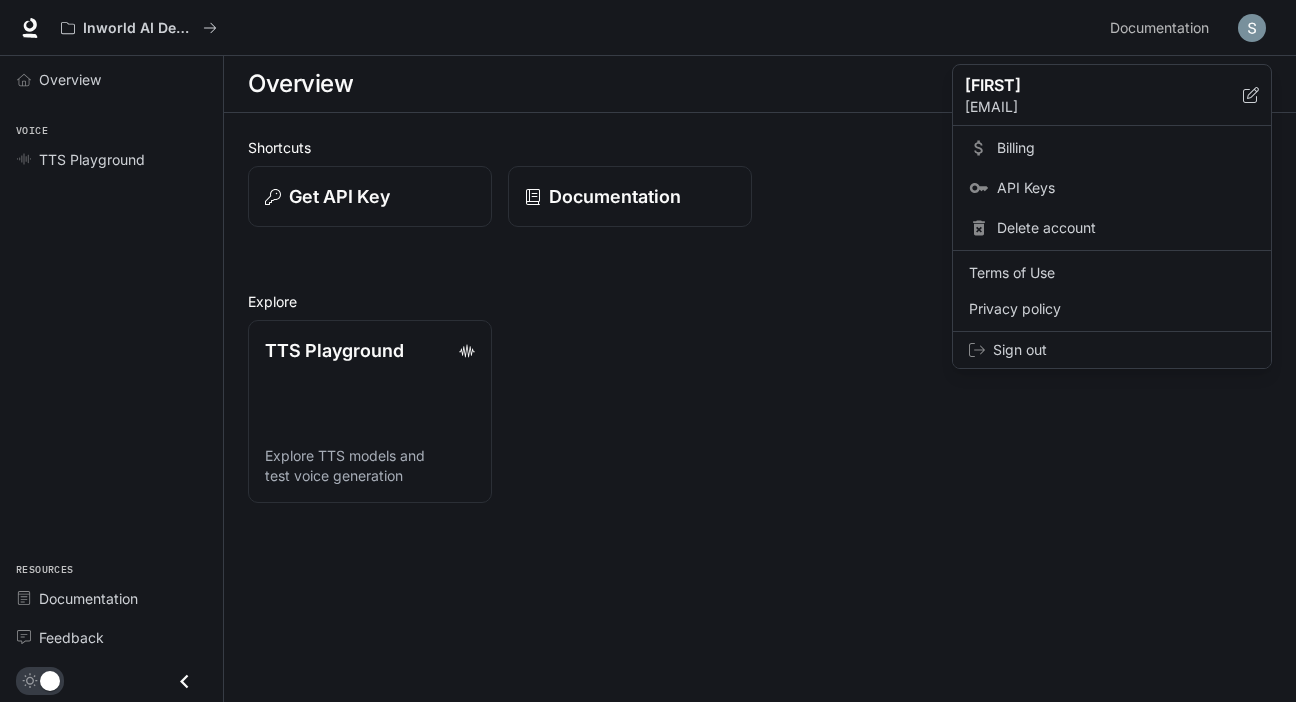 click on "Sign out" at bounding box center (1124, 350) 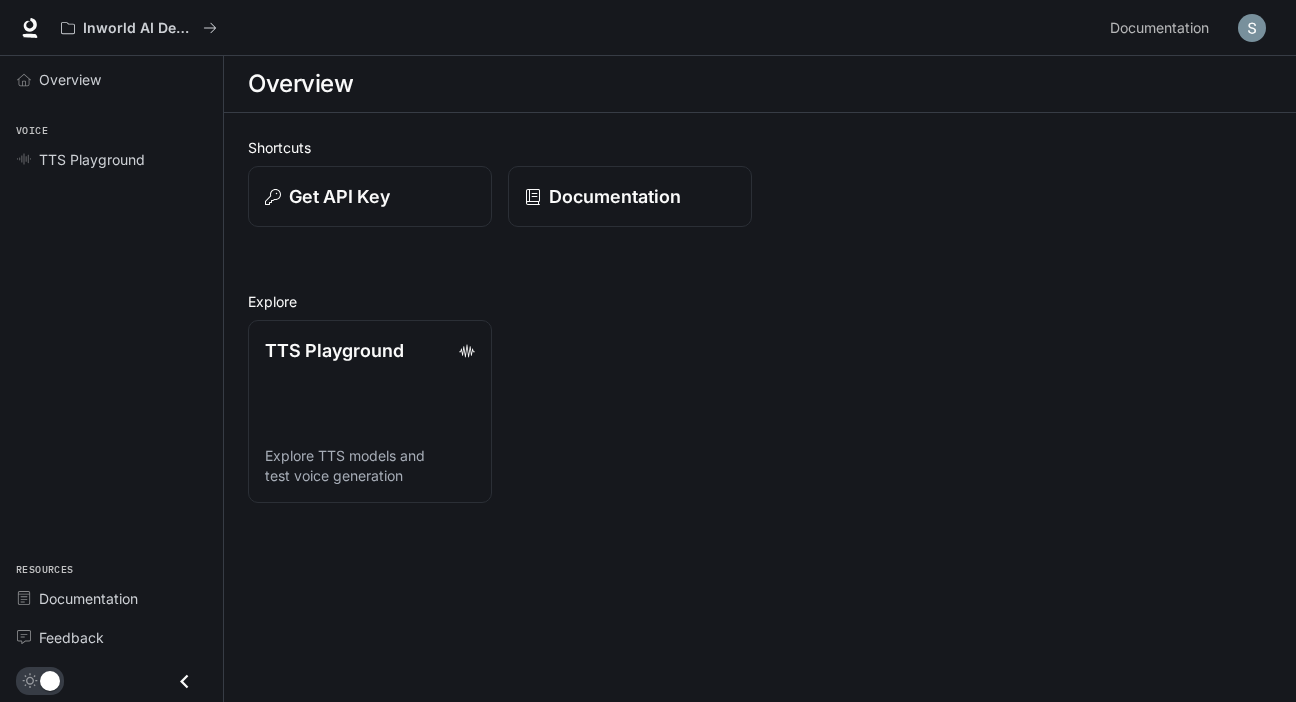 scroll, scrollTop: 0, scrollLeft: 0, axis: both 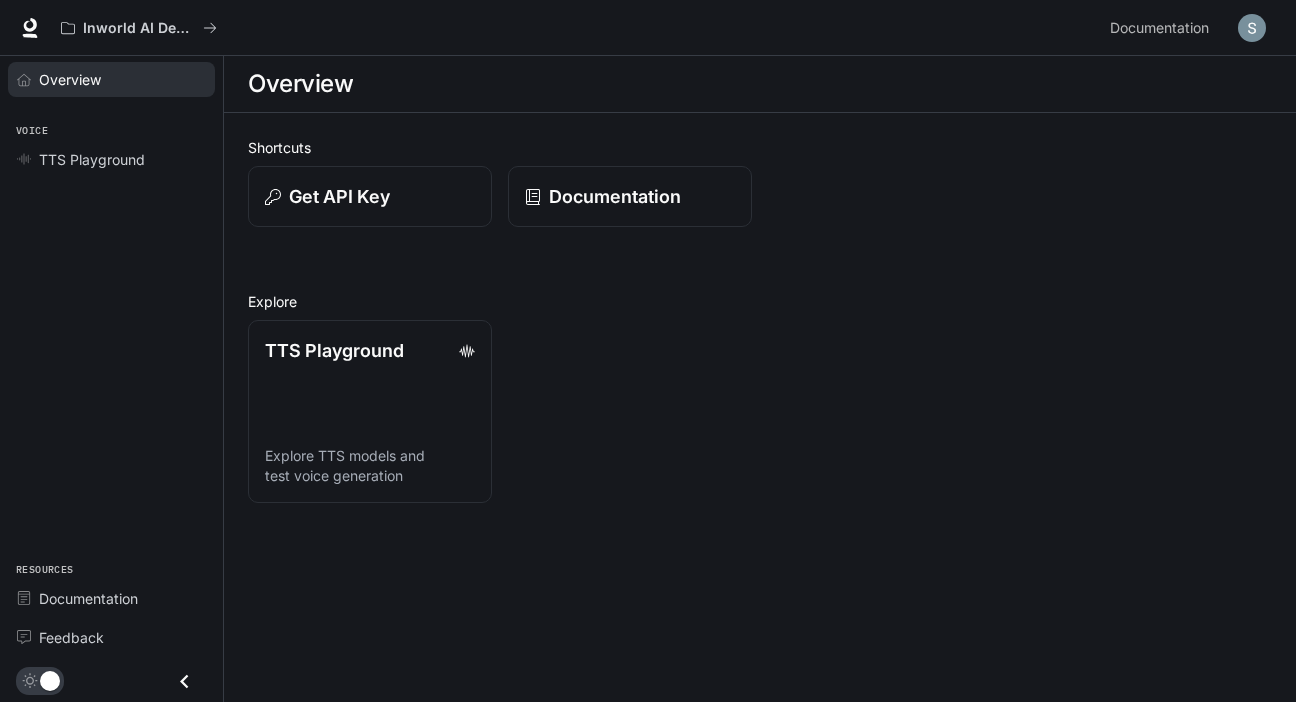 click on "Overview" at bounding box center (70, 79) 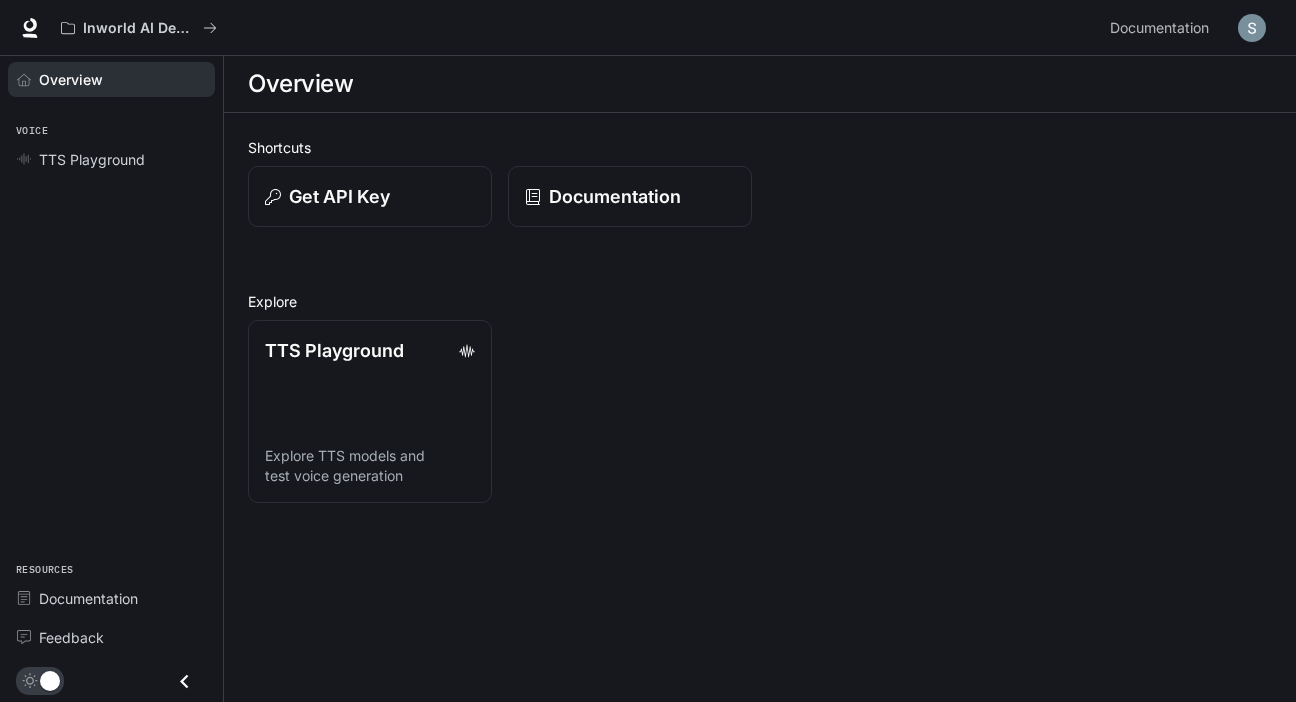 click on "Overview Voice TTS Playground Resources Documentation Feedback" at bounding box center (111, 379) 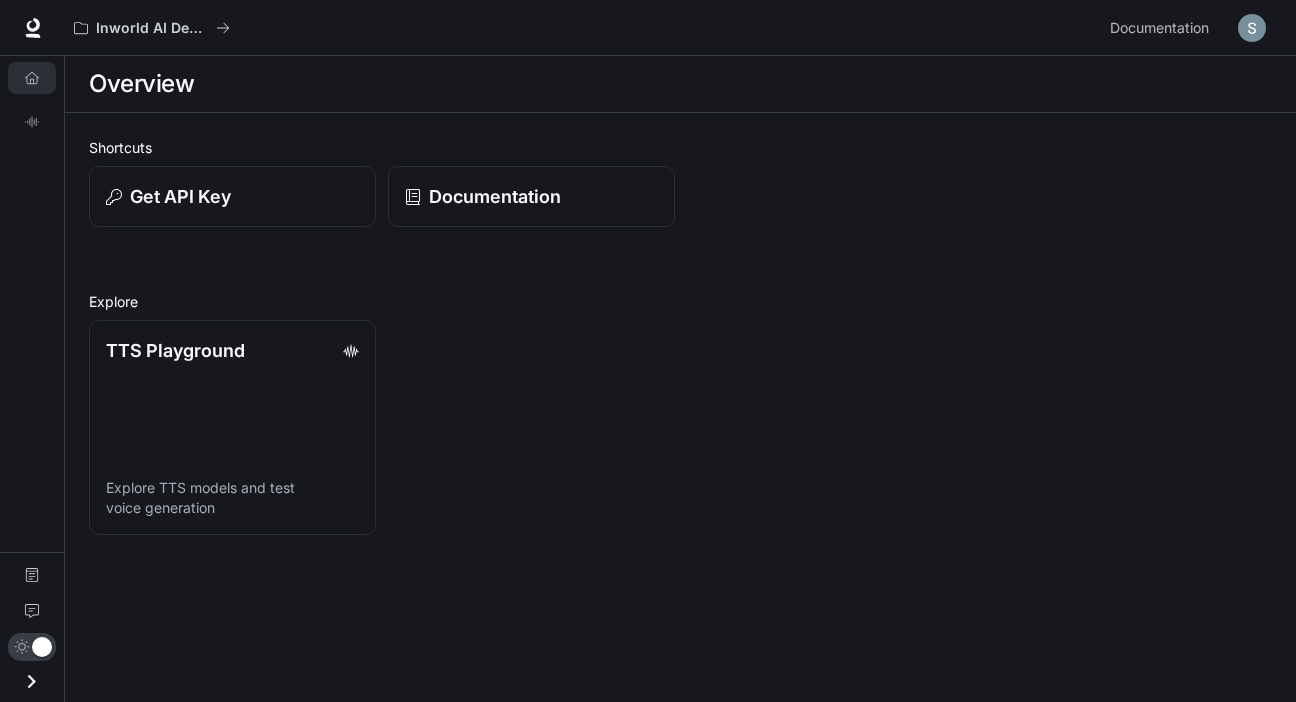click on "Overview TTS Playground Documentation Feedback" at bounding box center [32, 379] 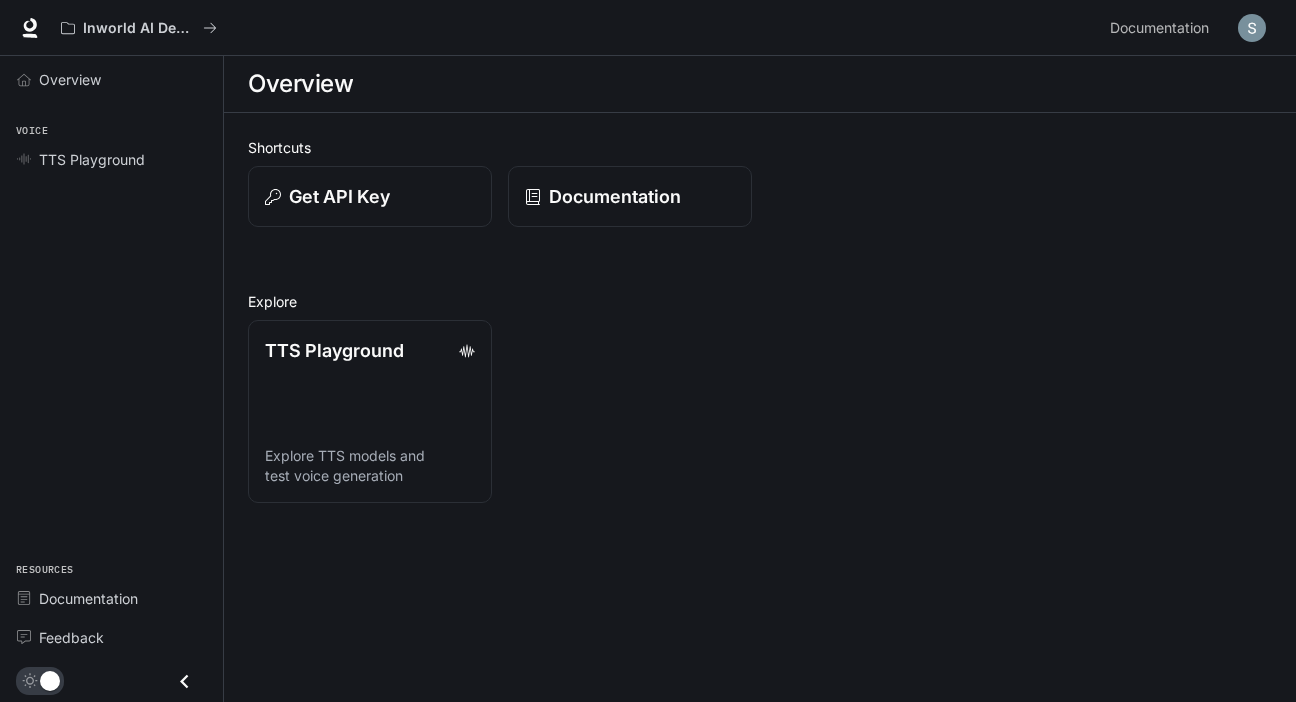 scroll, scrollTop: 0, scrollLeft: 0, axis: both 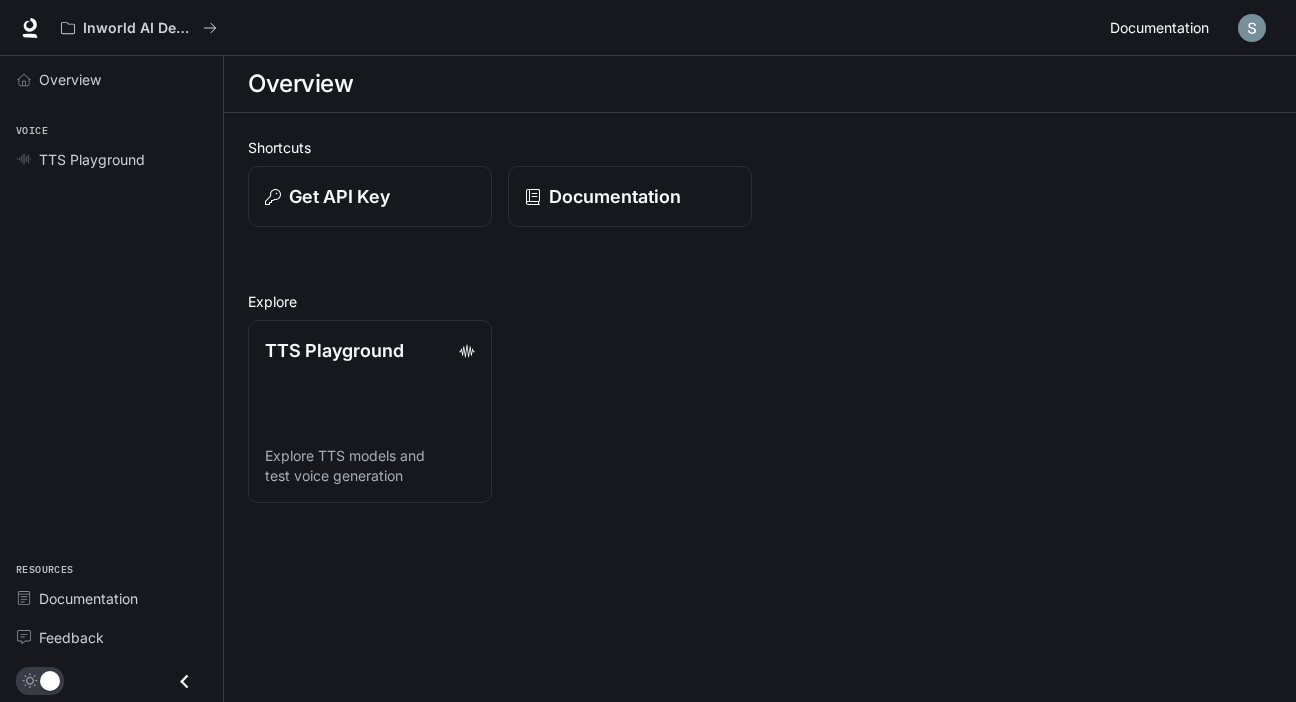 click on "Documentation" at bounding box center [1159, 28] 